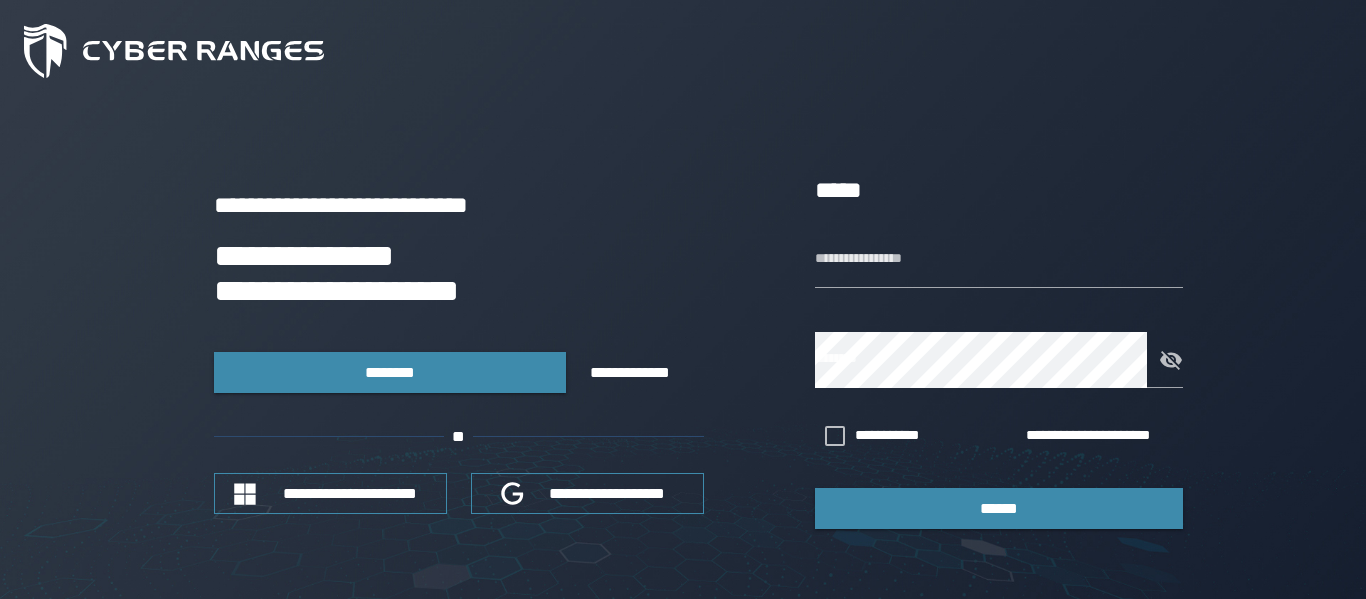 scroll, scrollTop: 0, scrollLeft: 0, axis: both 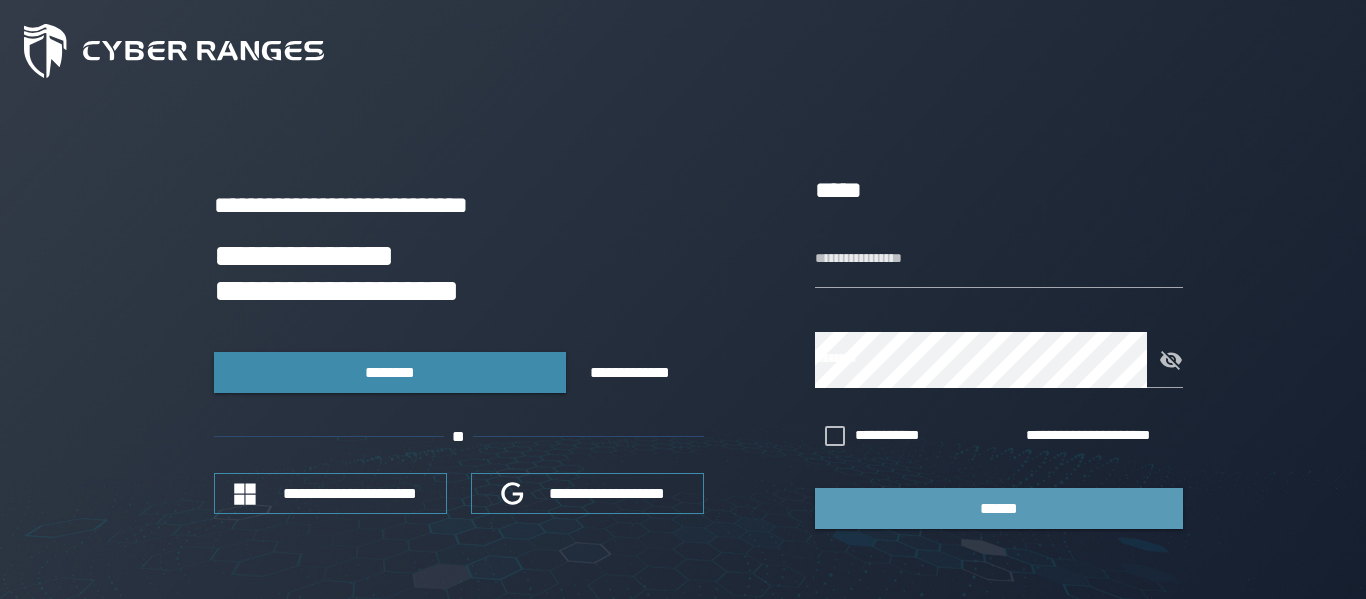 type on "**********" 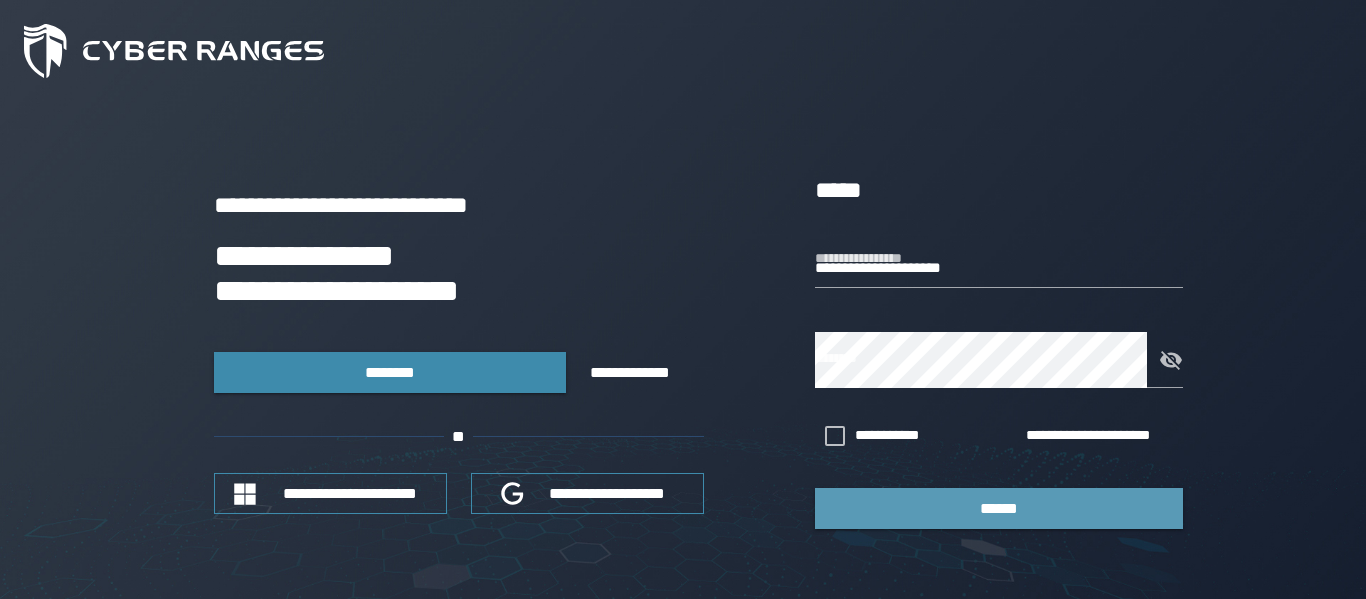 click on "******" at bounding box center [999, 508] 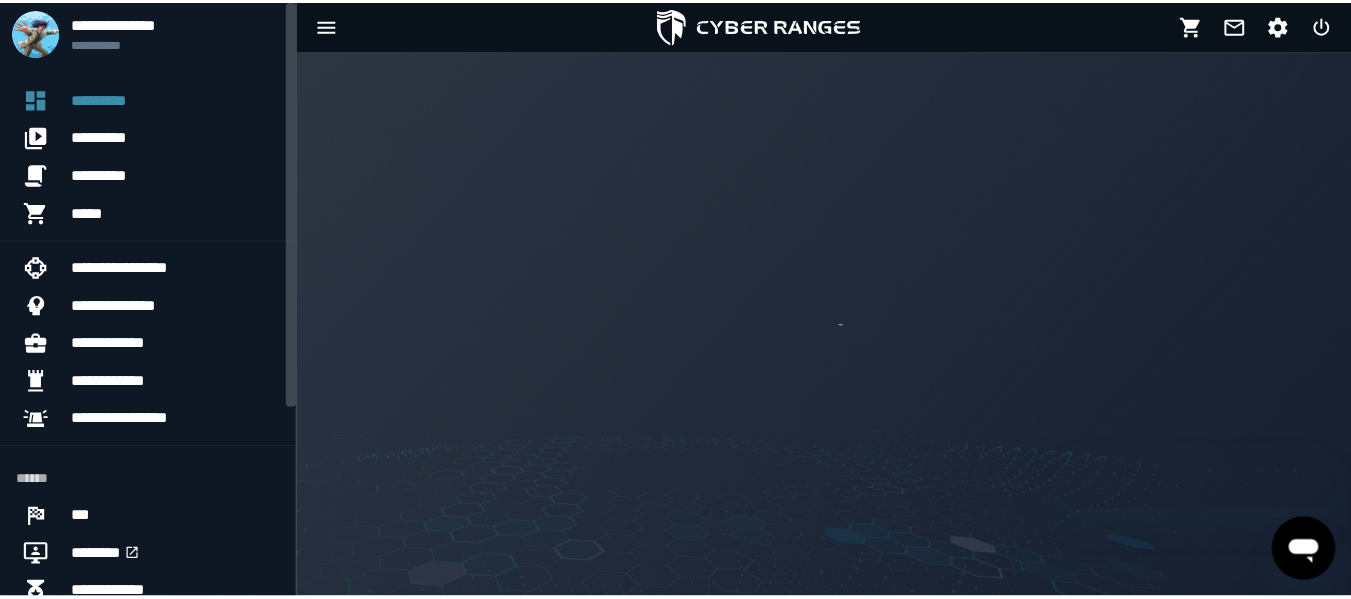 scroll, scrollTop: 0, scrollLeft: 0, axis: both 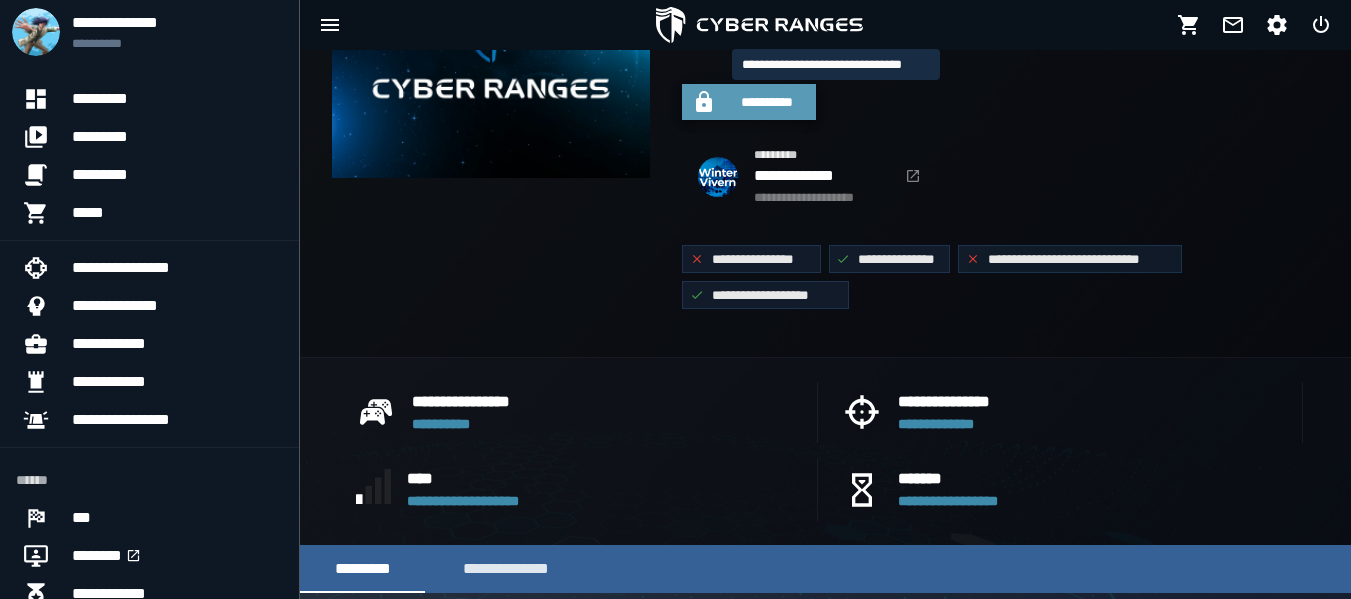 click on "**********" at bounding box center [767, 102] 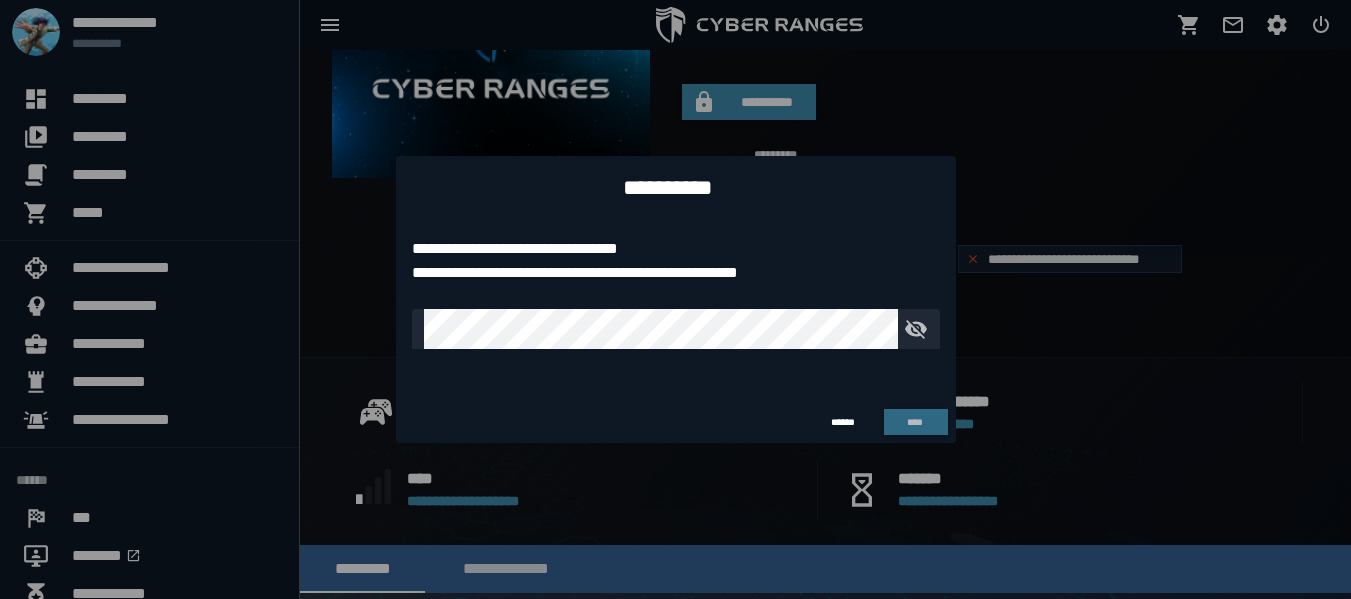 type on "**********" 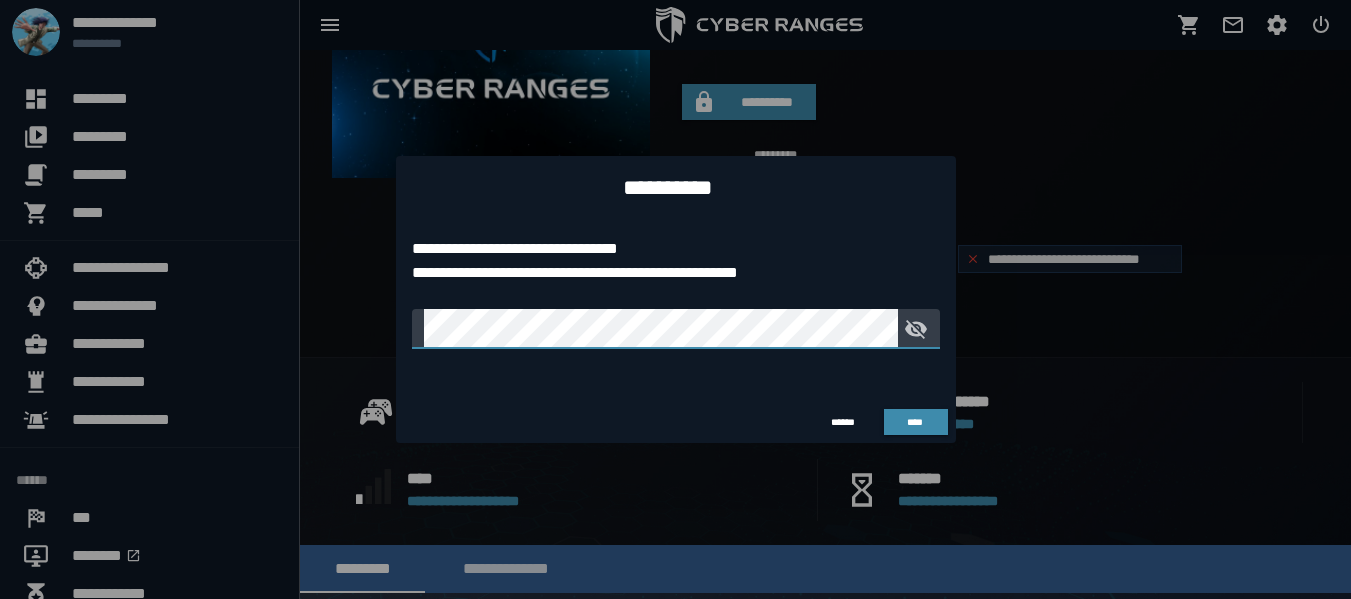 click on "**********" 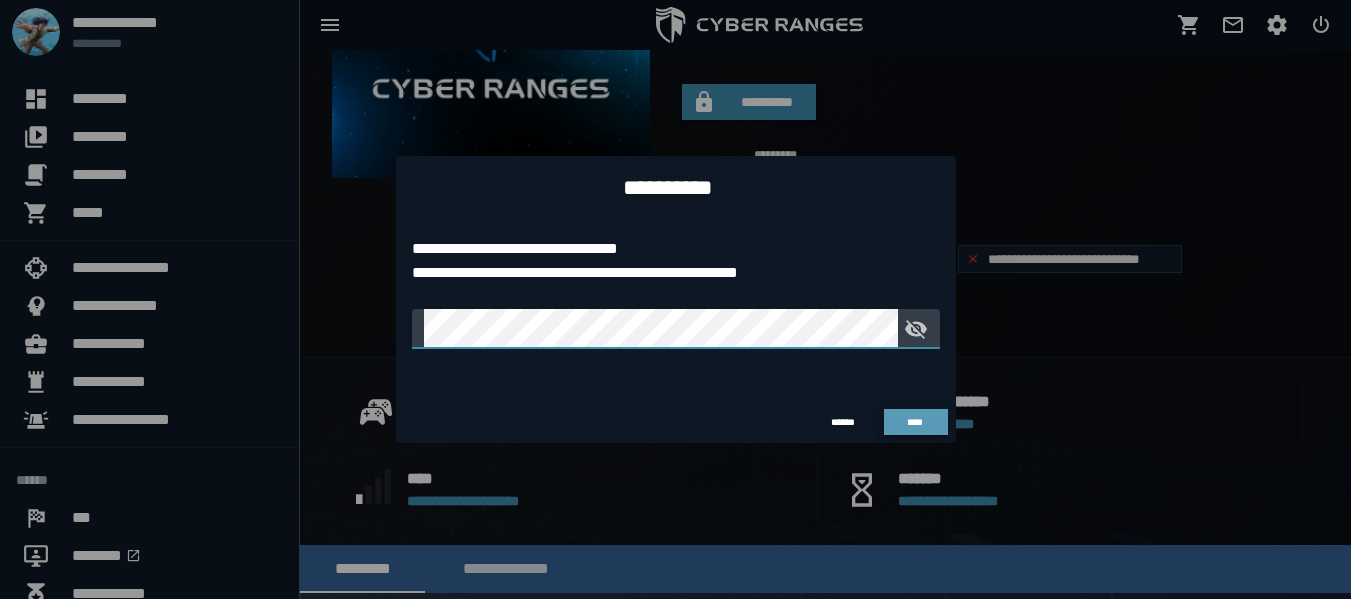 click on "****" at bounding box center [916, 422] 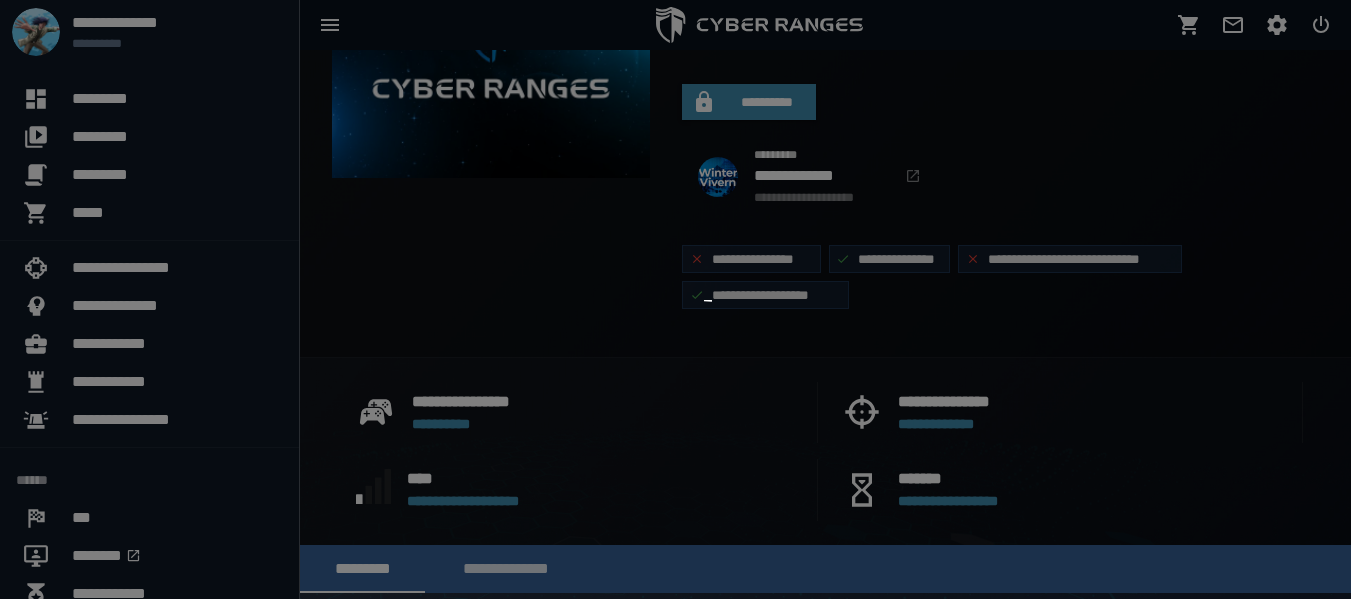 type 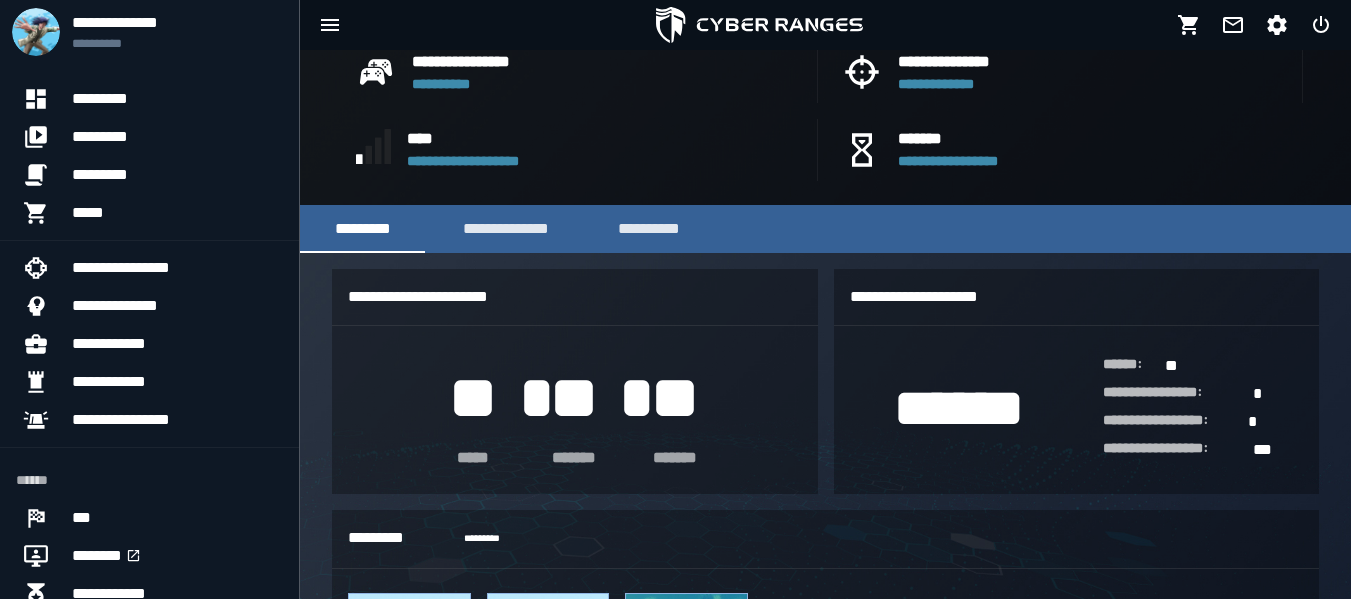 scroll, scrollTop: 540, scrollLeft: 0, axis: vertical 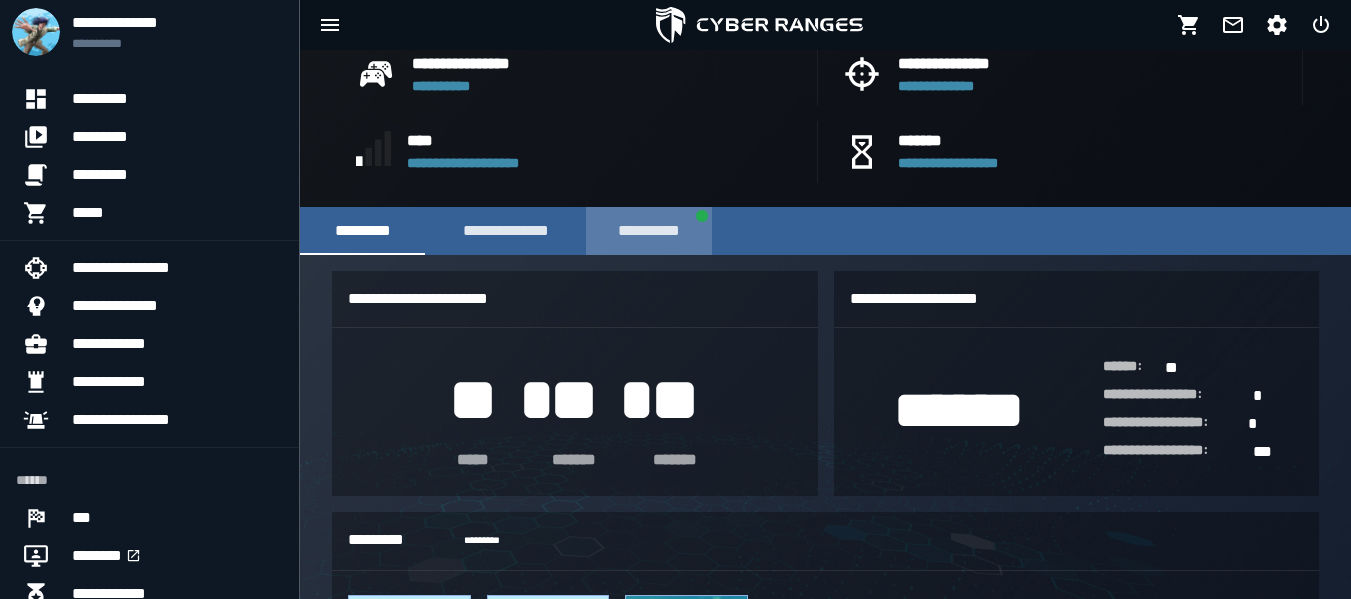 click on "**********" at bounding box center [649, 231] 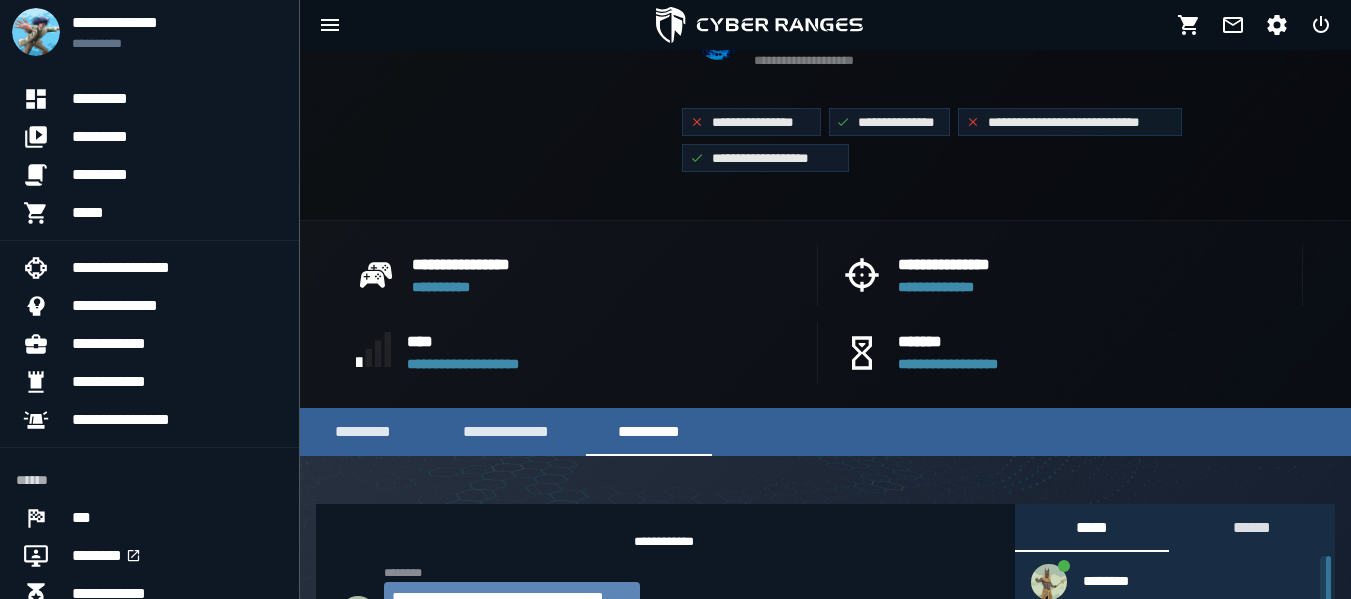 scroll, scrollTop: 334, scrollLeft: 0, axis: vertical 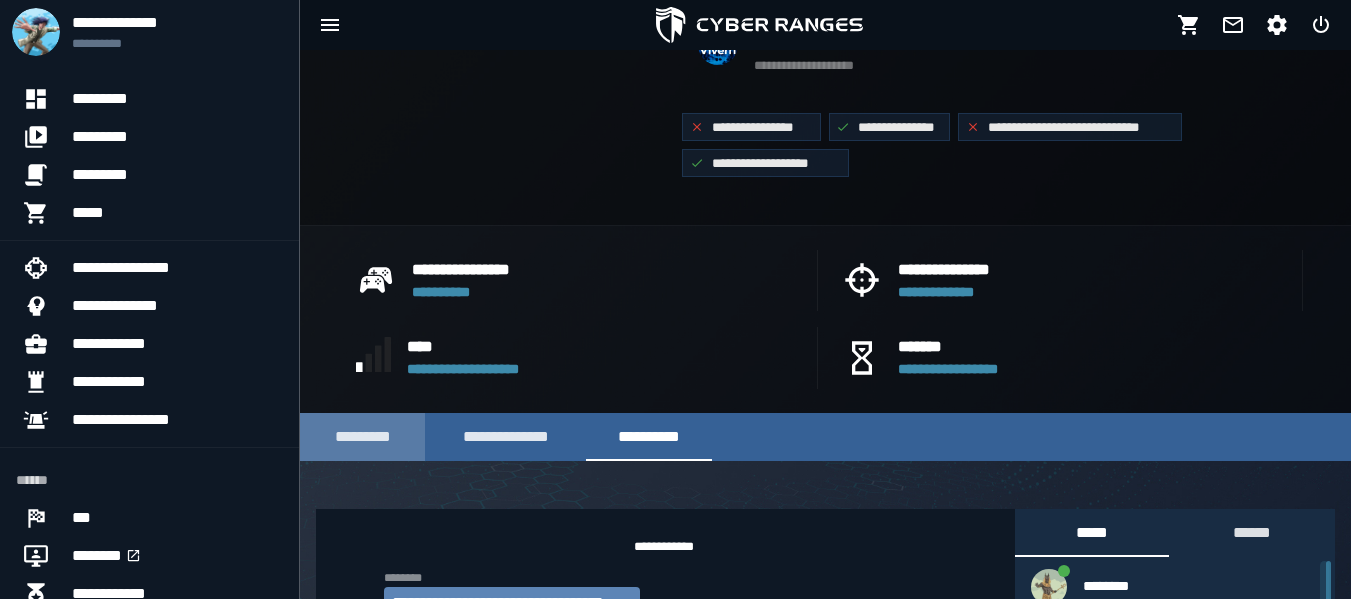 click on "*********" at bounding box center [362, 437] 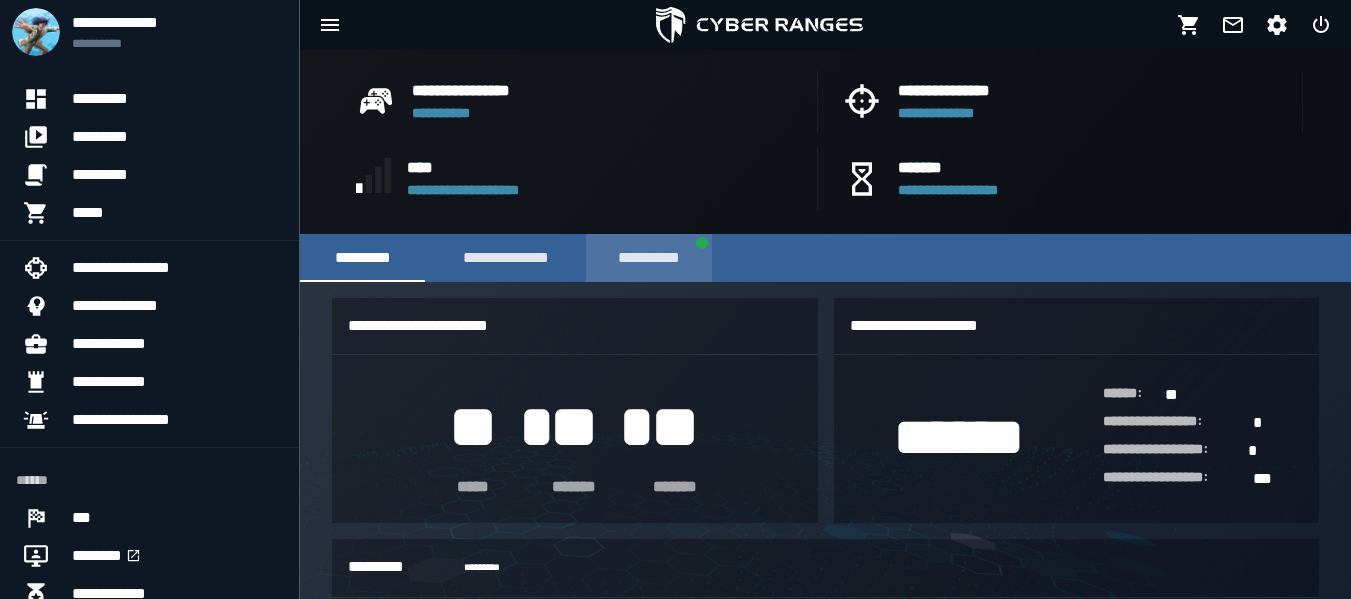scroll, scrollTop: 689, scrollLeft: 0, axis: vertical 